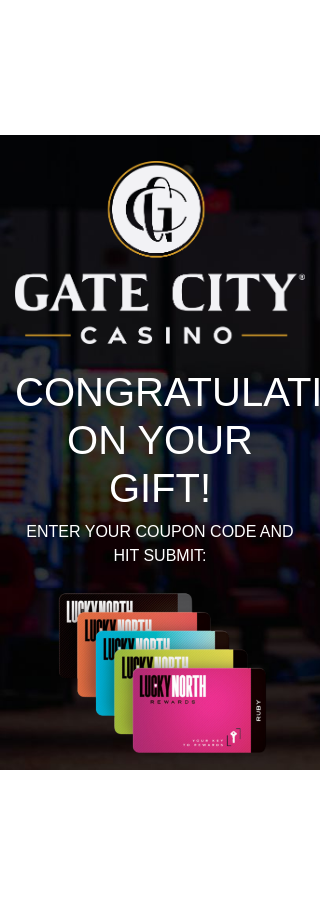 scroll, scrollTop: 0, scrollLeft: 0, axis: both 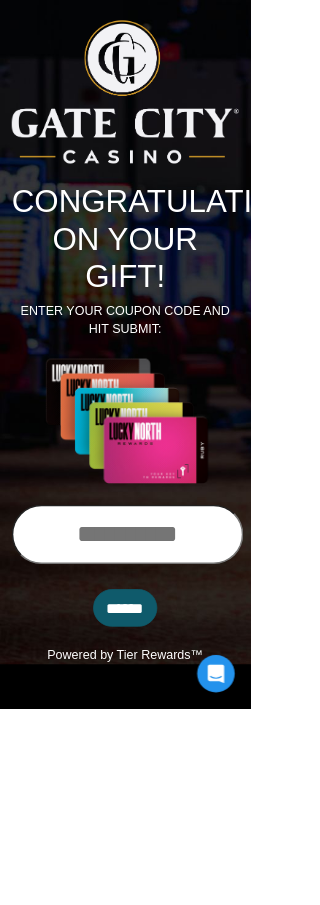 click at bounding box center (163, 683) 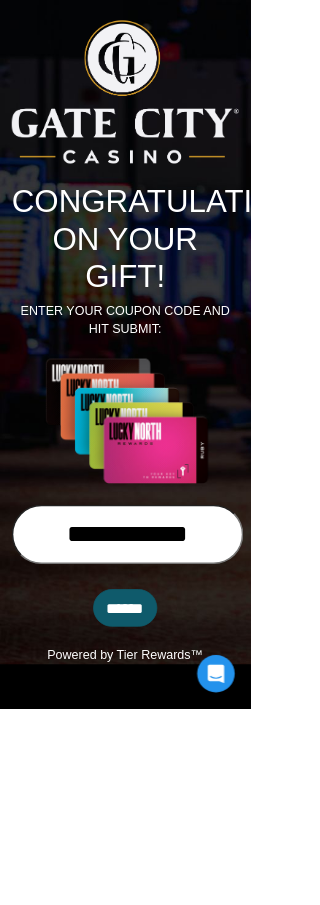 type on "**********" 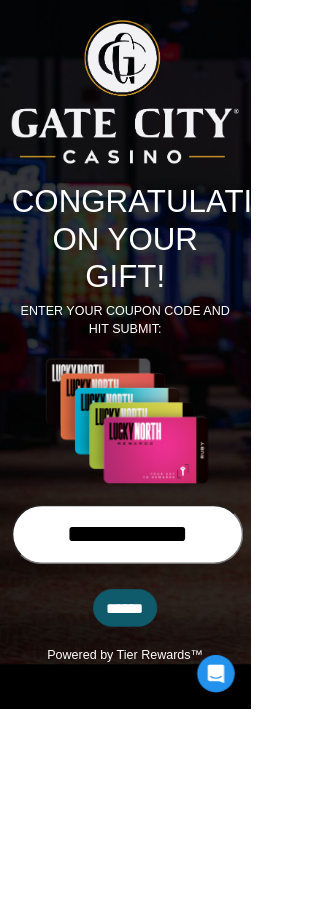 click on "******" at bounding box center [160, 777] 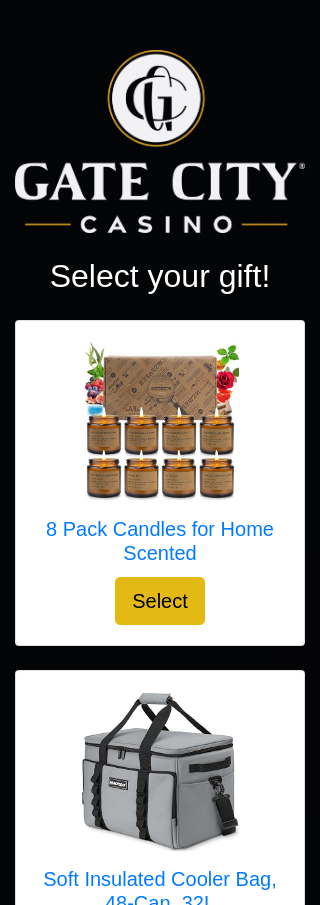 scroll, scrollTop: 0, scrollLeft: 0, axis: both 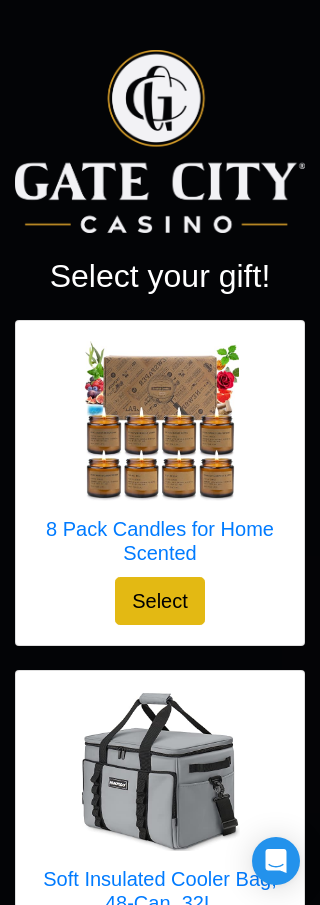 click at bounding box center [160, 421] 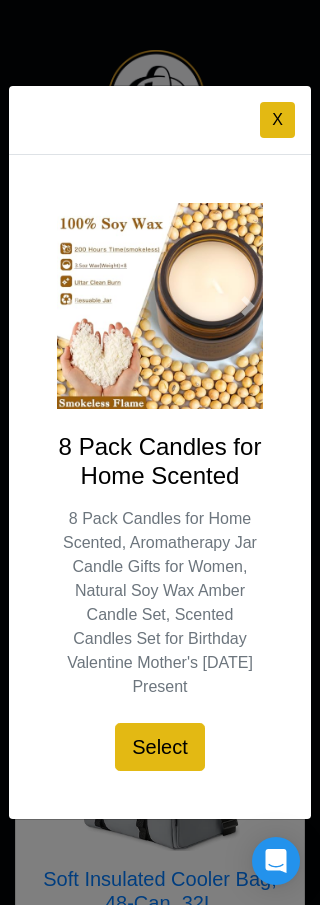 click on "X" at bounding box center (277, 120) 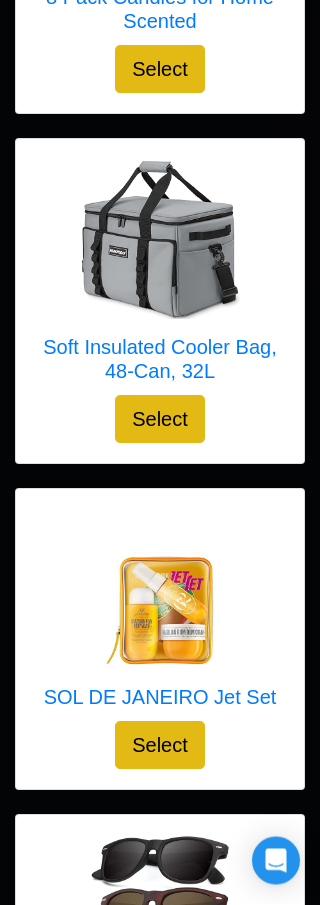 scroll, scrollTop: 542, scrollLeft: 0, axis: vertical 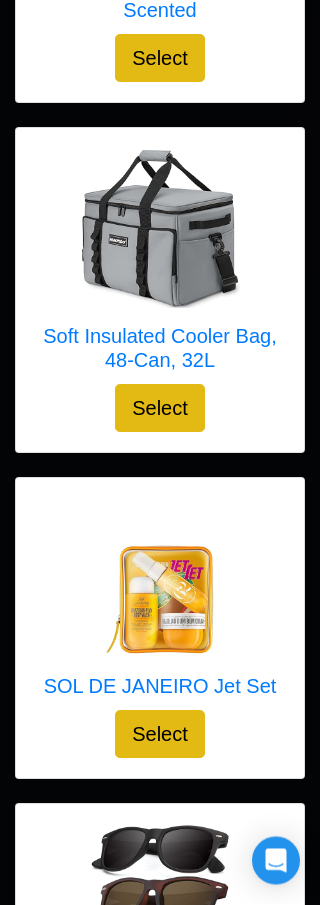 click at bounding box center [160, 579] 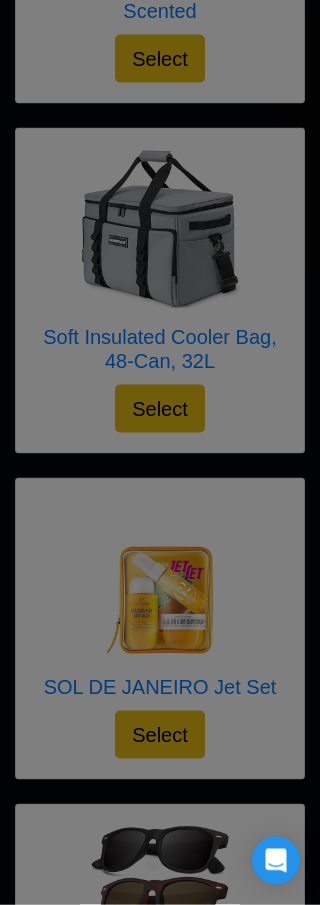 scroll, scrollTop: 543, scrollLeft: 0, axis: vertical 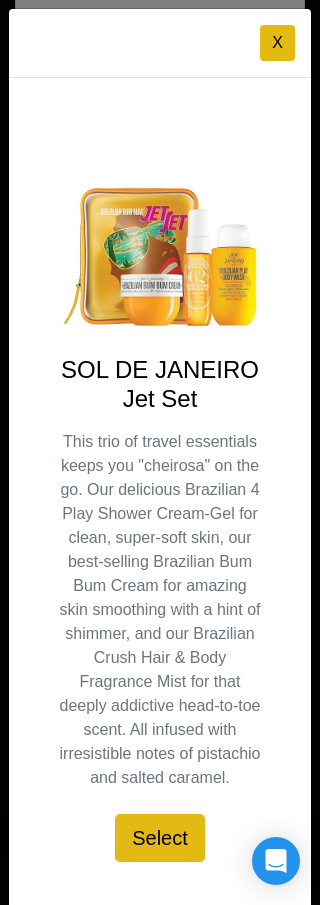 click on "X" at bounding box center [277, 43] 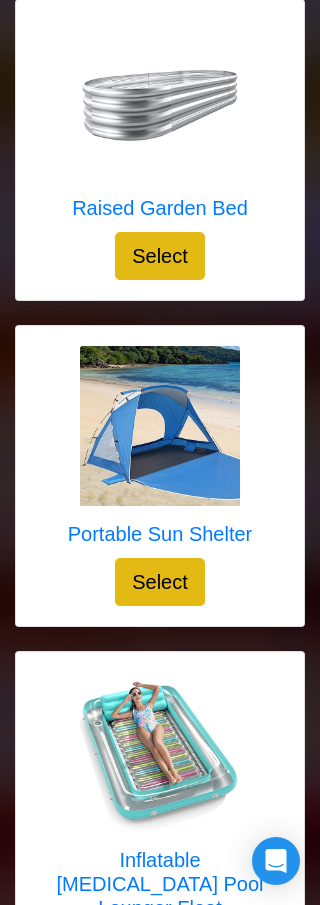scroll, scrollTop: 6588, scrollLeft: 0, axis: vertical 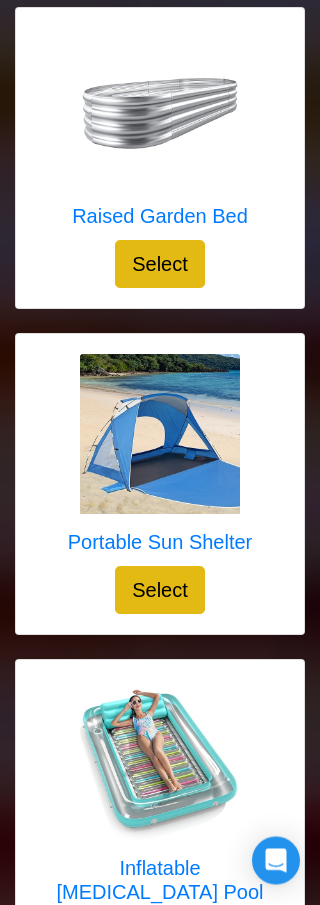 click on "Portable Sun Shelter" at bounding box center (160, 543) 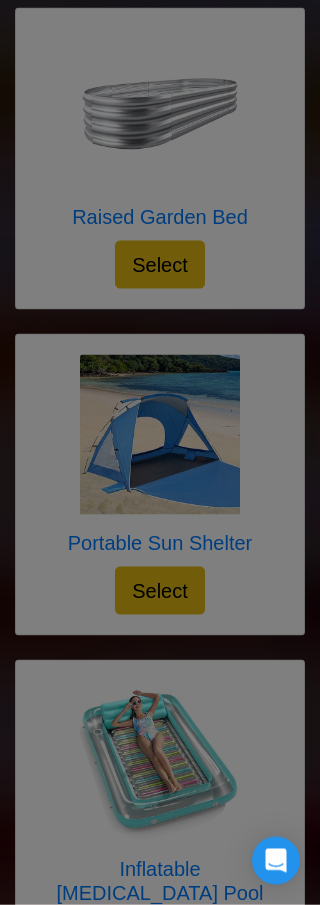 scroll, scrollTop: 6589, scrollLeft: 0, axis: vertical 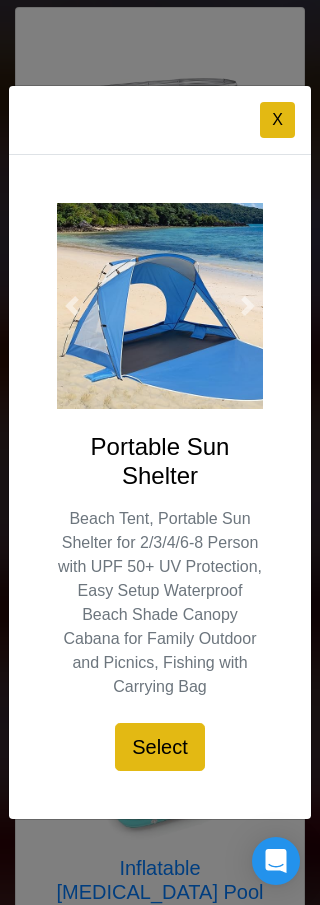 click on "X" at bounding box center (277, 120) 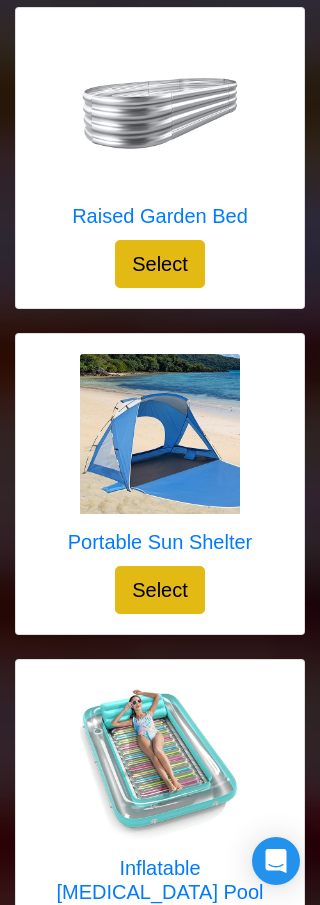 click on "Raised Garden Bed" at bounding box center (160, 216) 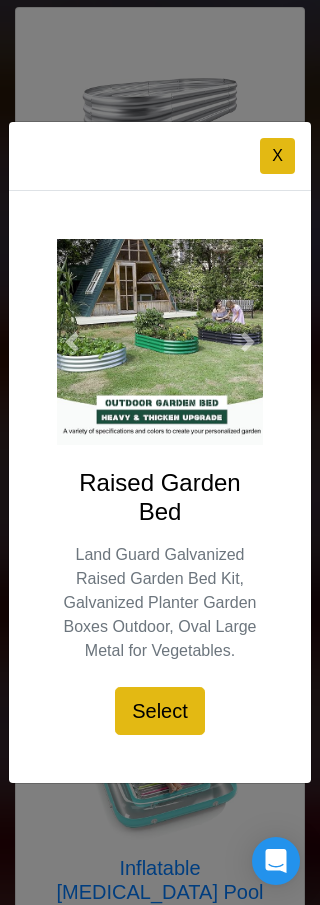 click on "X" at bounding box center (277, 156) 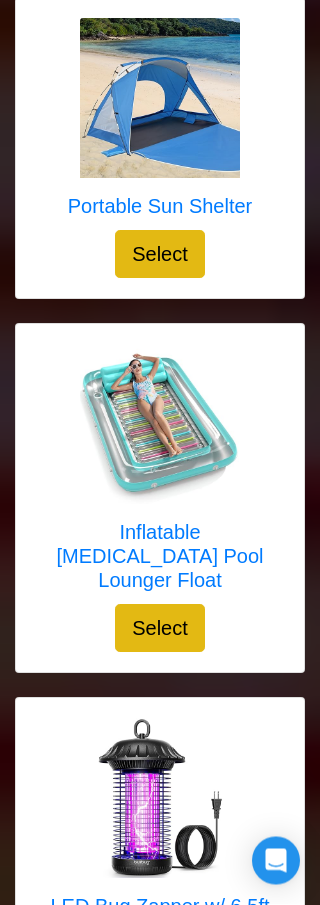 scroll, scrollTop: 6862, scrollLeft: 0, axis: vertical 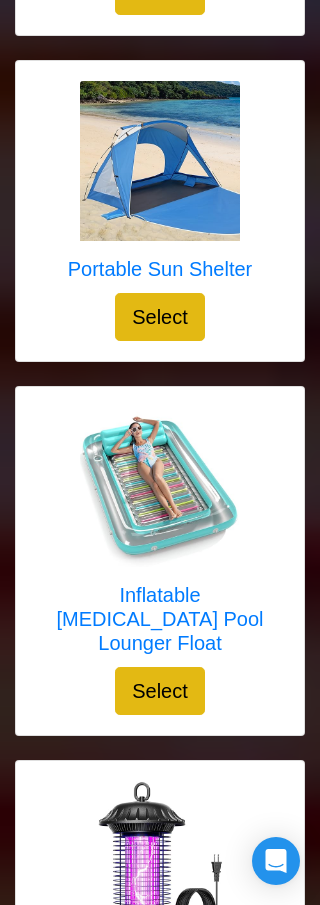 click on "Select" at bounding box center [160, 691] 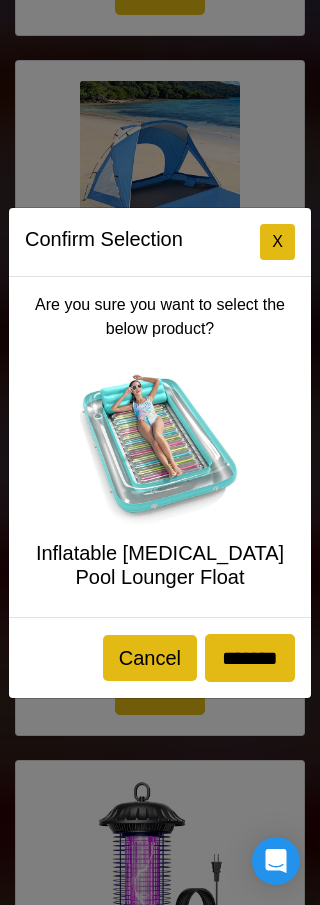 click on "X" at bounding box center [277, 242] 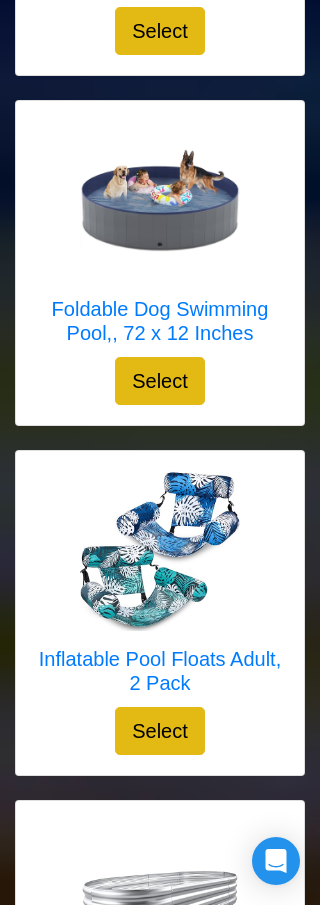 scroll, scrollTop: 5841, scrollLeft: 0, axis: vertical 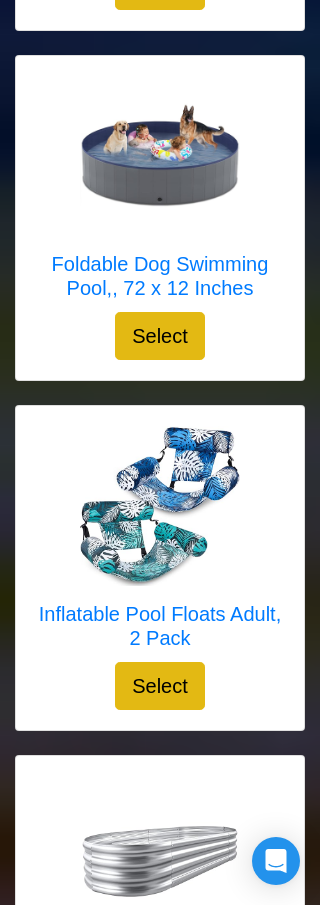 click at bounding box center (160, 506) 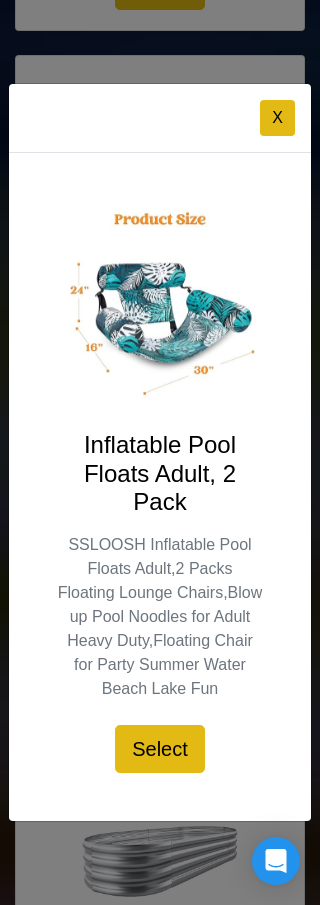 click at bounding box center [160, 487] 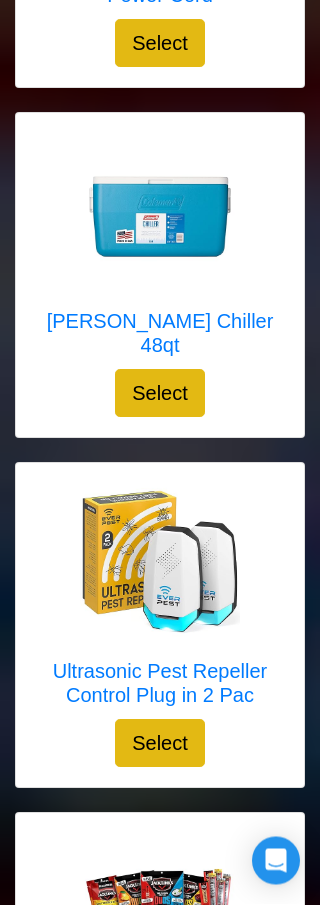 scroll, scrollTop: 7861, scrollLeft: 0, axis: vertical 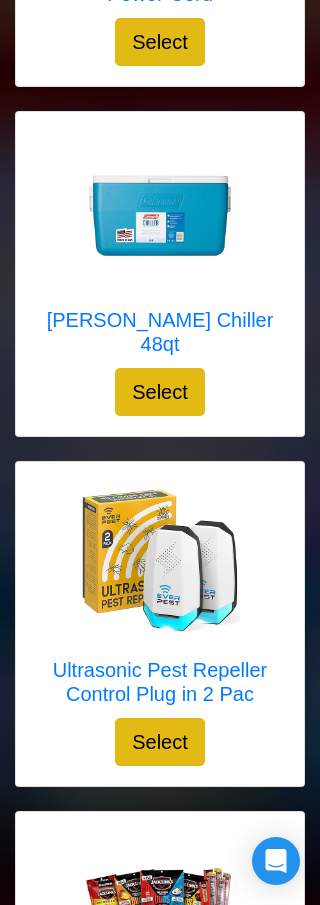 click on "Select" at bounding box center [160, 742] 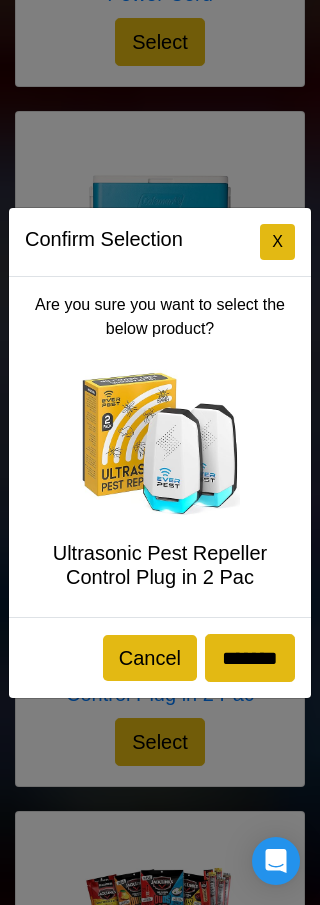 click on "X" at bounding box center [277, 242] 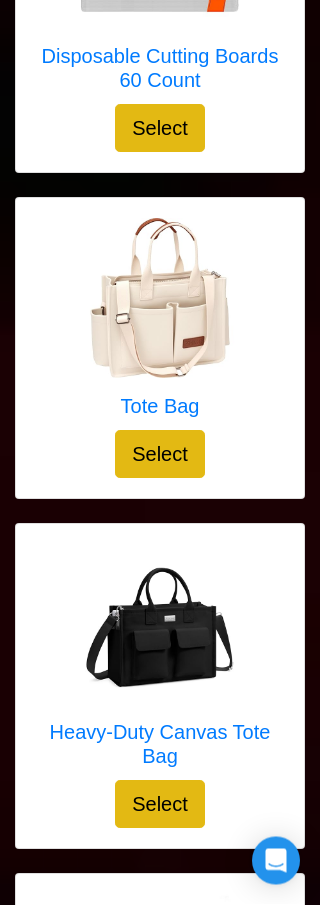scroll, scrollTop: 9520, scrollLeft: 0, axis: vertical 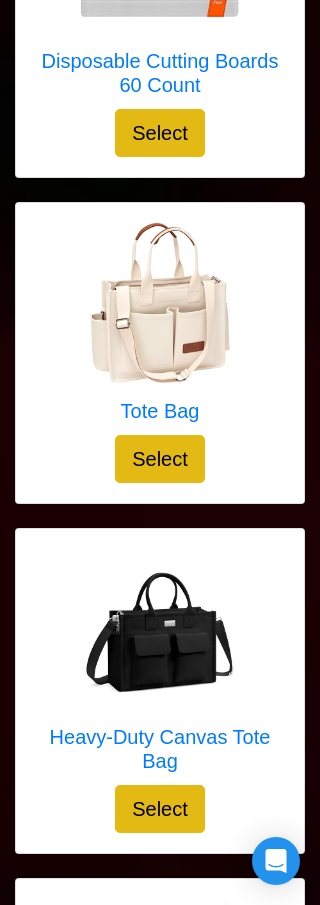 click on "Select" at bounding box center (160, 459) 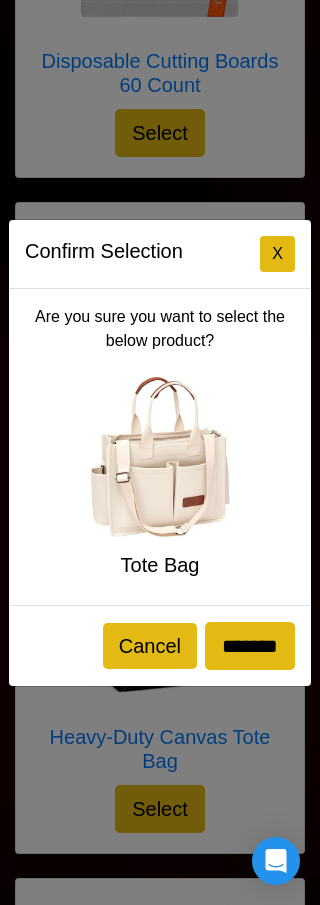 click on "X" at bounding box center (277, 254) 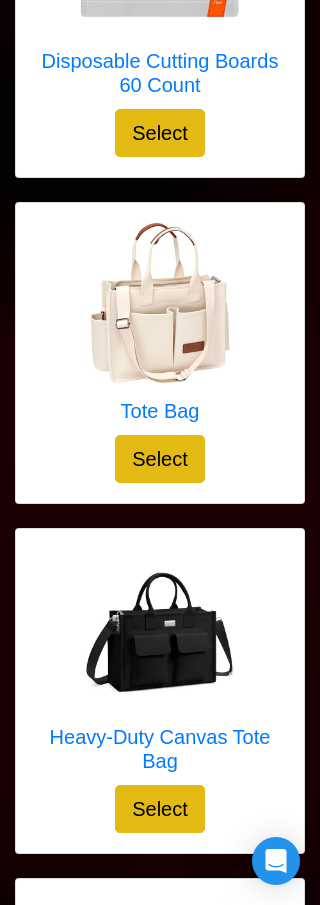 click at bounding box center (160, 629) 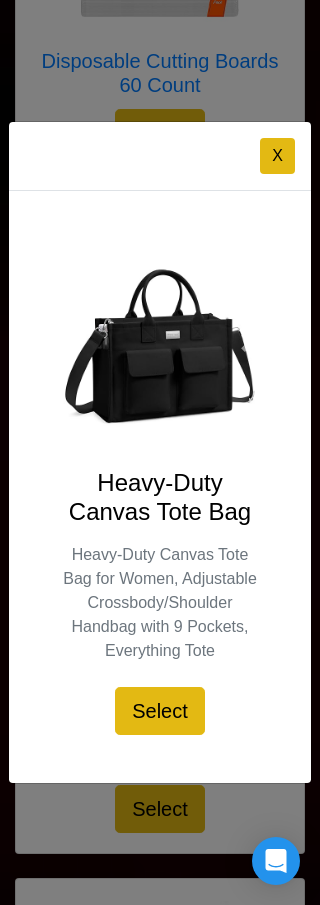 click on "X" at bounding box center (277, 156) 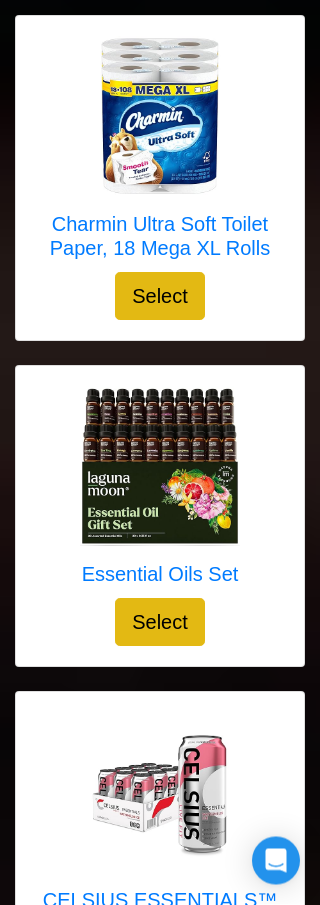 scroll, scrollTop: 12431, scrollLeft: 0, axis: vertical 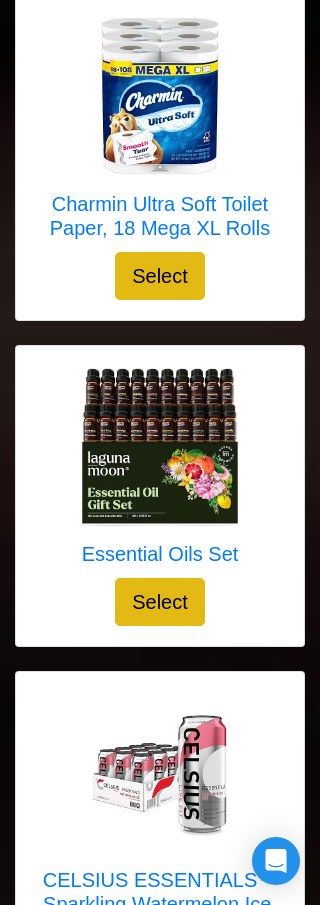 click at bounding box center (160, 446) 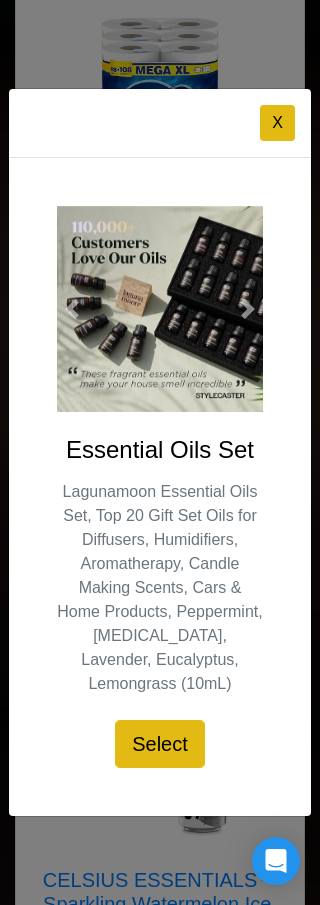 click on "X" at bounding box center (277, 123) 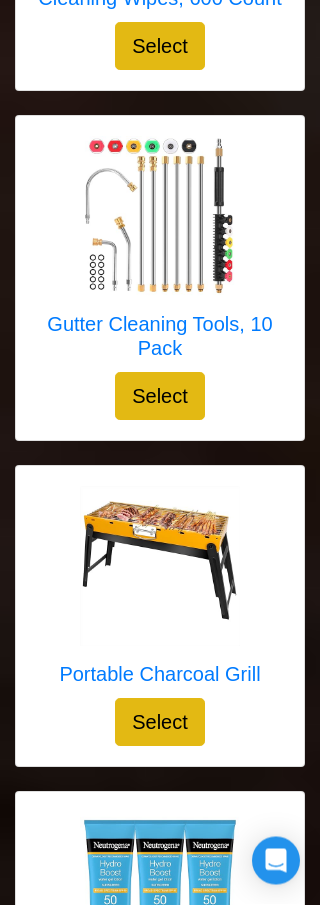 scroll, scrollTop: 16583, scrollLeft: 0, axis: vertical 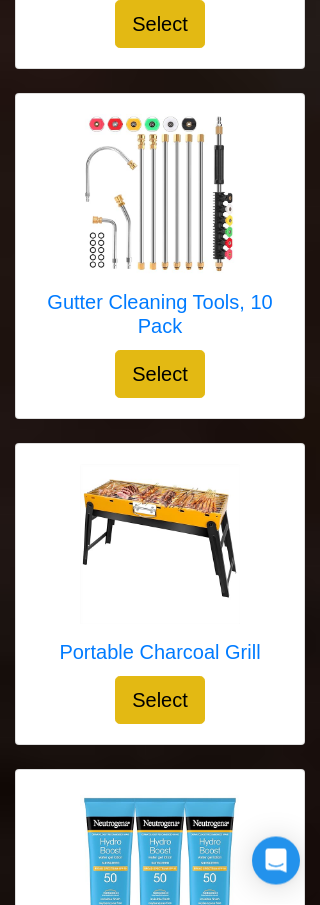 click at bounding box center (160, 545) 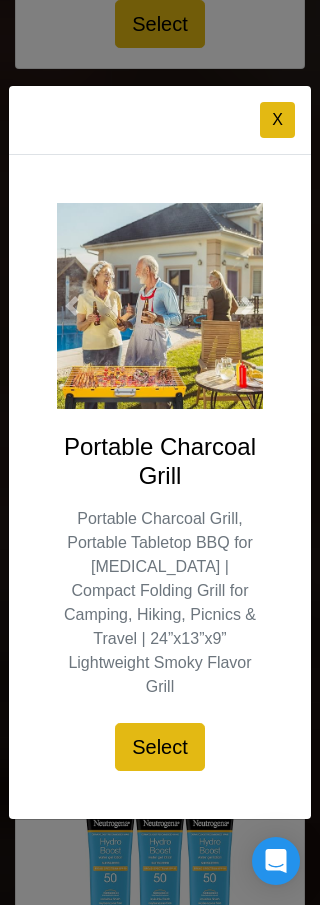 click on "X" at bounding box center [277, 120] 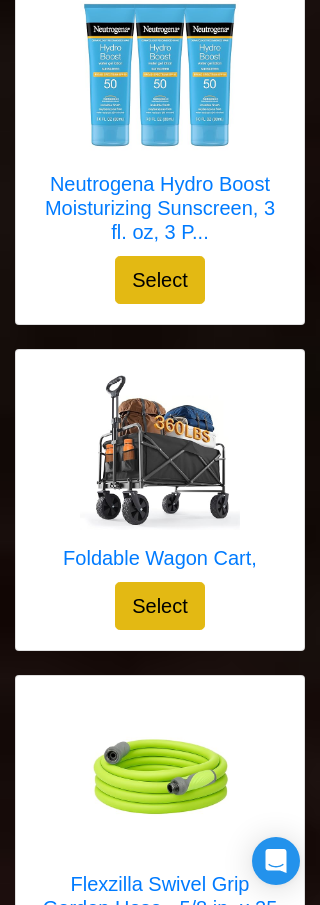 scroll, scrollTop: 17366, scrollLeft: 0, axis: vertical 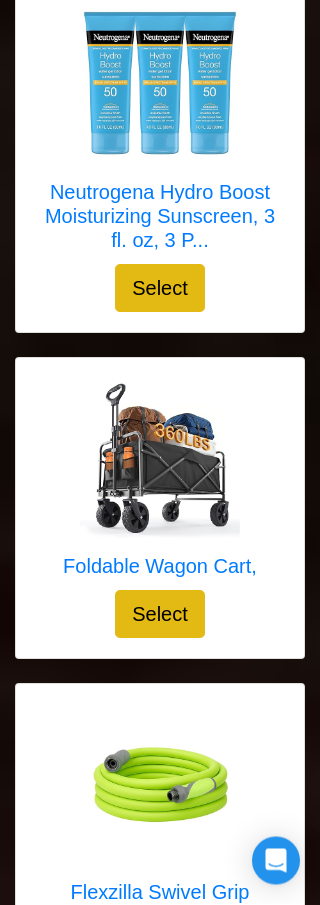 click at bounding box center [160, 459] 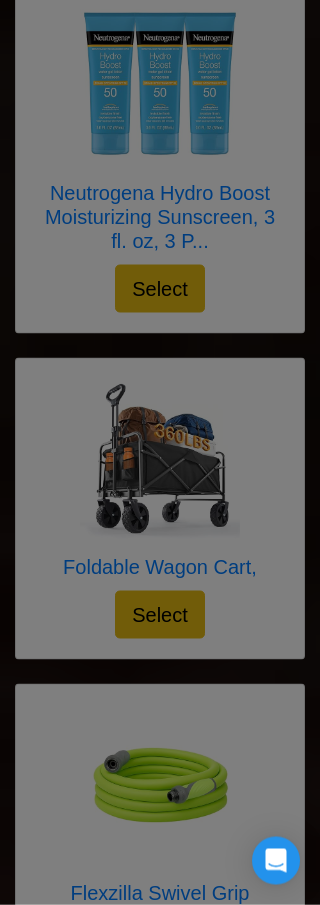 scroll, scrollTop: 17367, scrollLeft: 0, axis: vertical 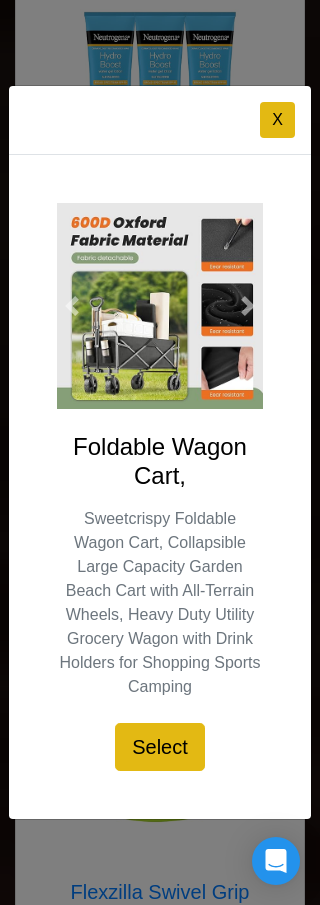 click on "X" at bounding box center (277, 120) 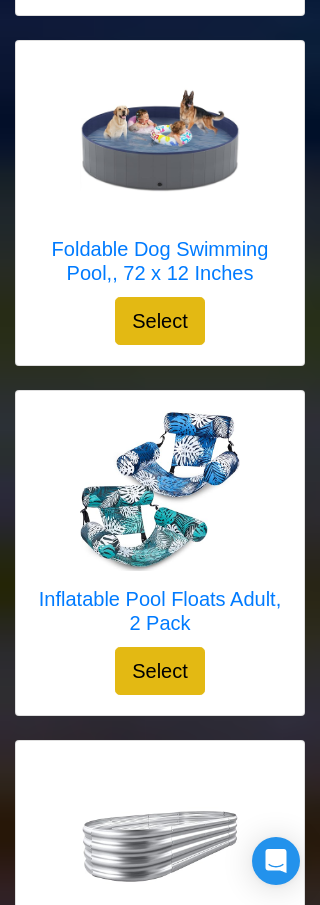 scroll, scrollTop: 5859, scrollLeft: 0, axis: vertical 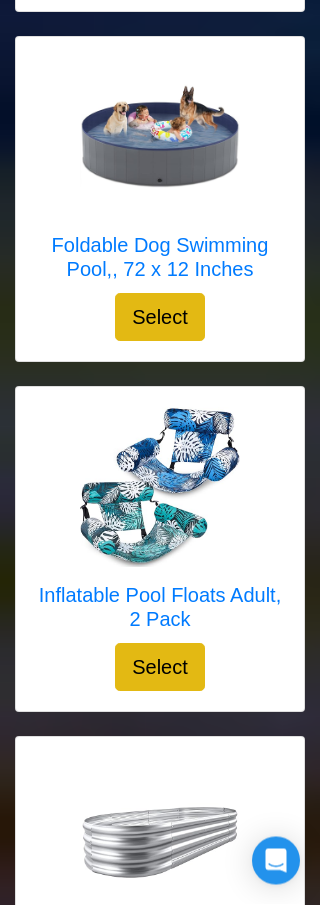 click on "Select" at bounding box center [160, 668] 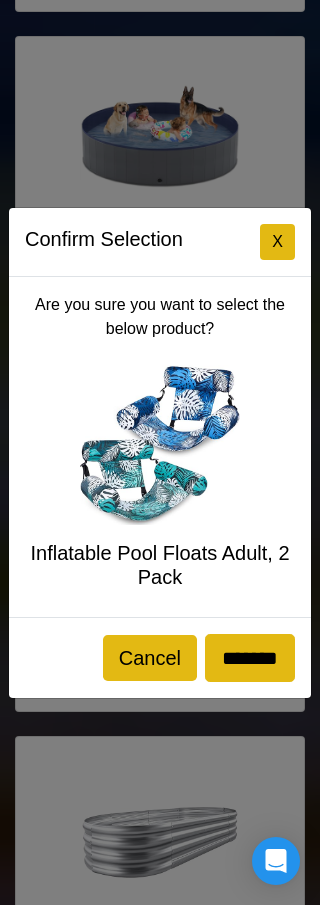 click on "*******" at bounding box center [250, 658] 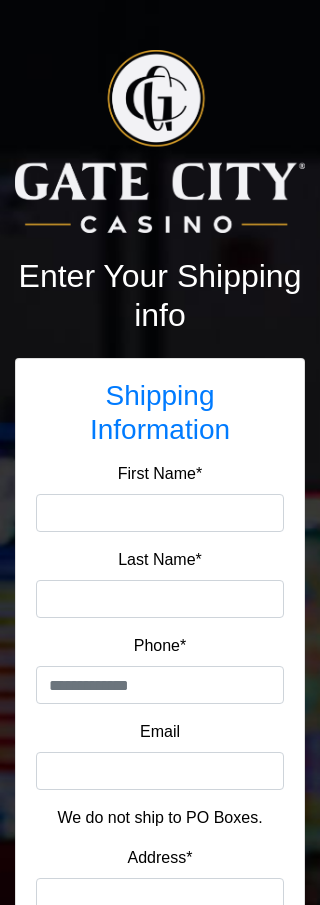scroll, scrollTop: 0, scrollLeft: 0, axis: both 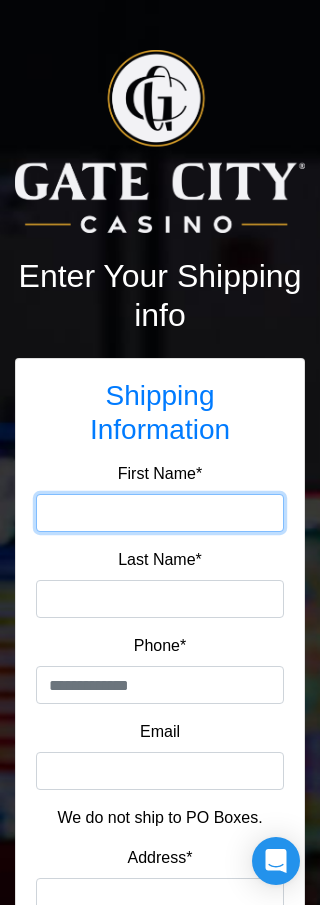 click on "First Name*" at bounding box center [160, 513] 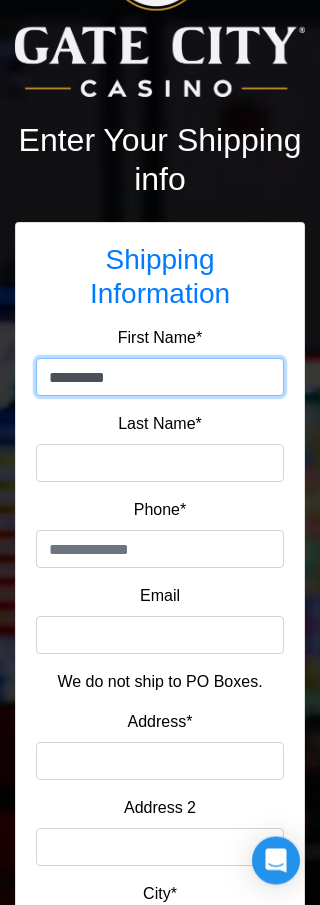 scroll, scrollTop: 151, scrollLeft: 0, axis: vertical 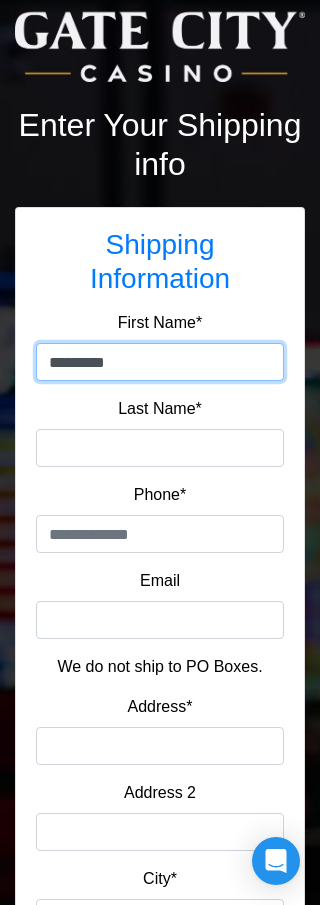 type on "*********" 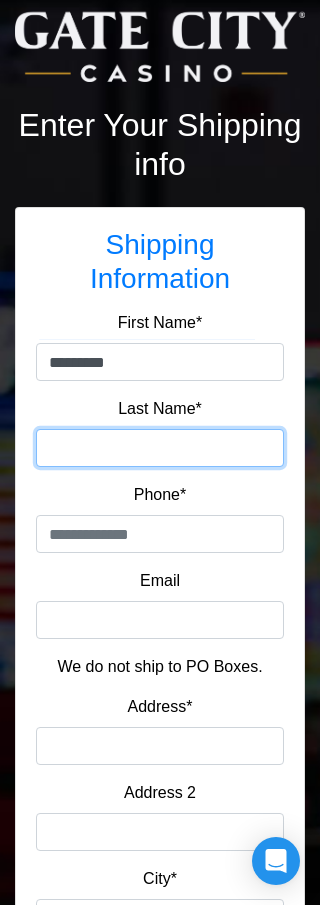 click on "Last Name*" at bounding box center [160, 448] 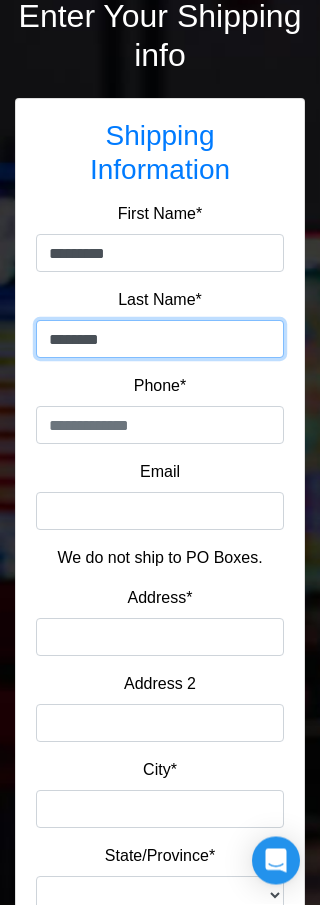 scroll, scrollTop: 260, scrollLeft: 0, axis: vertical 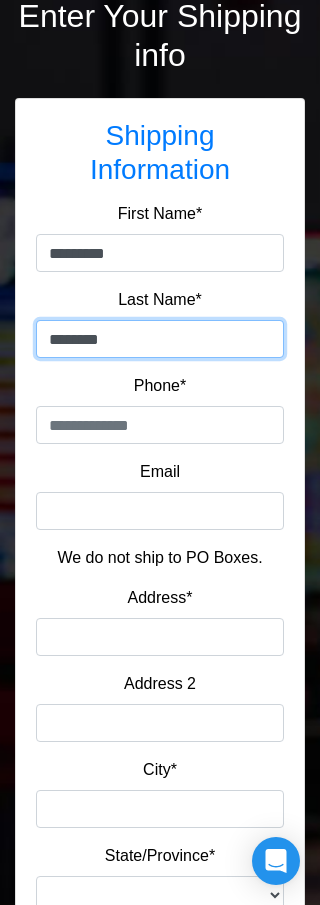 type on "********" 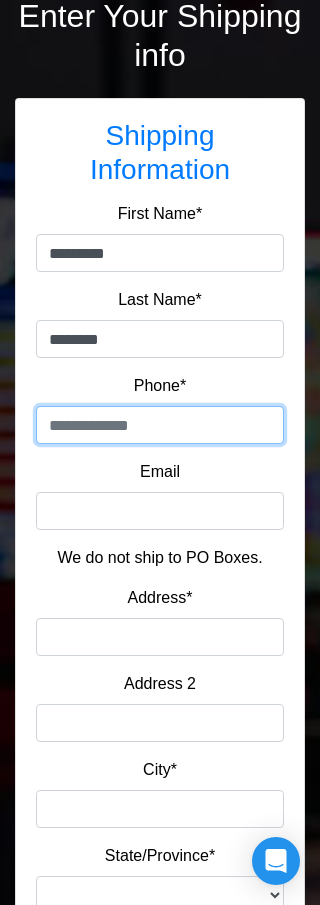 click at bounding box center [160, 425] 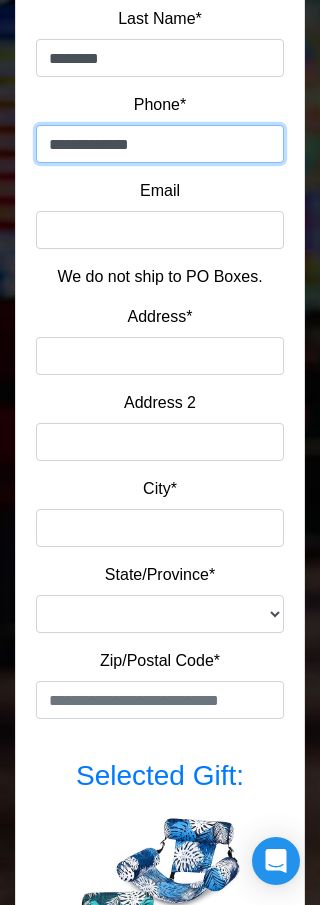 scroll, scrollTop: 542, scrollLeft: 0, axis: vertical 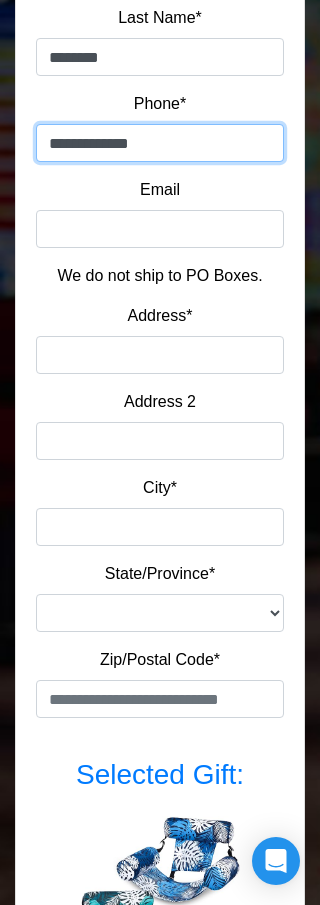 type on "**********" 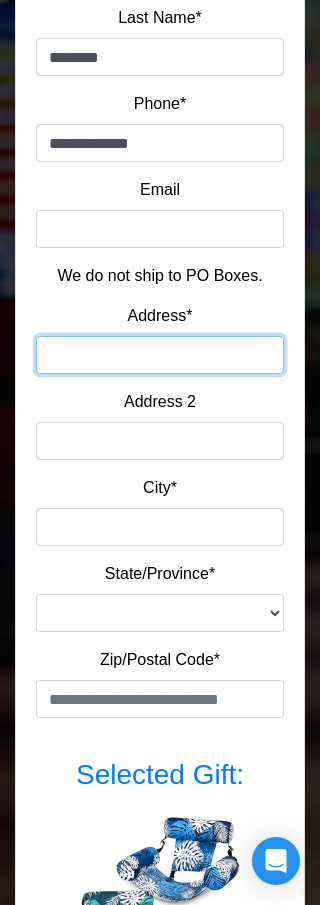 click on "Address*" at bounding box center (160, 355) 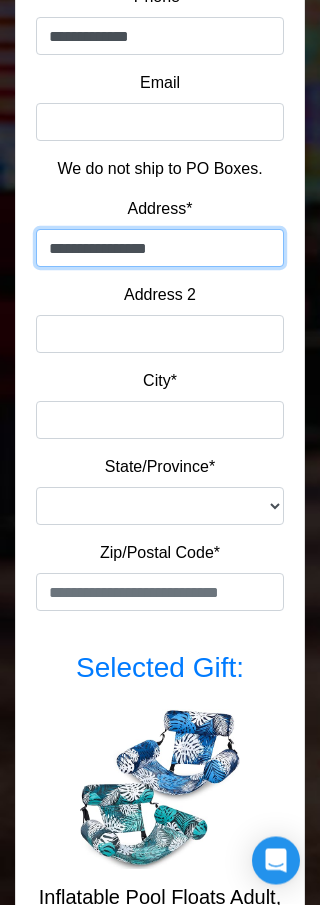type on "**********" 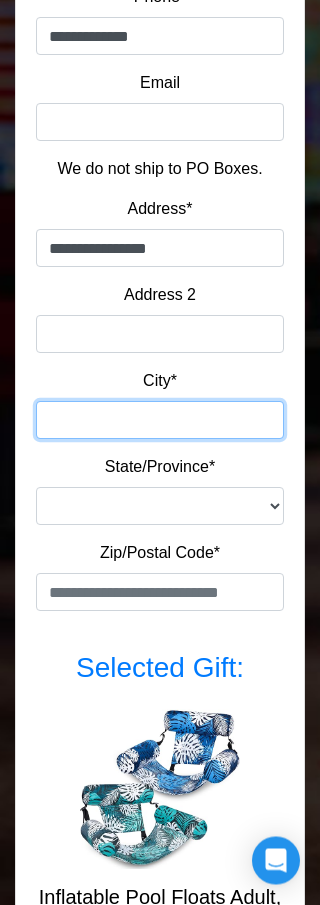 click on "City*" at bounding box center (160, 421) 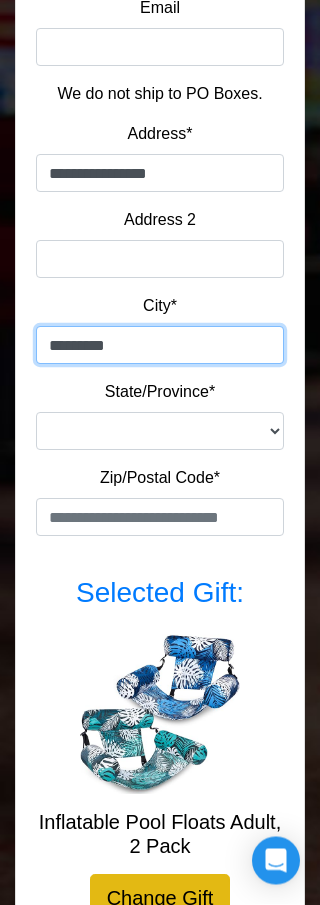 type on "*********" 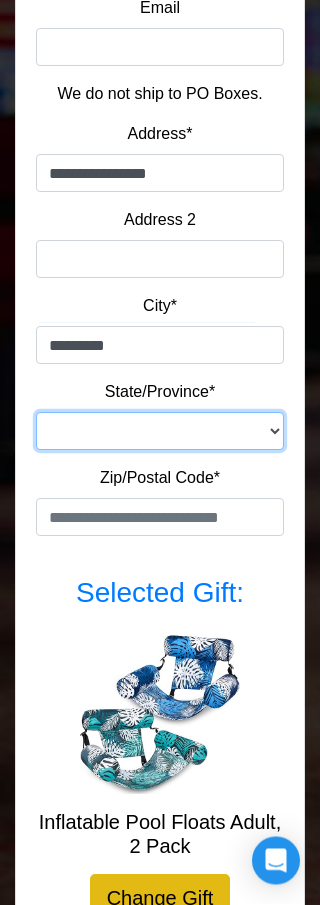 click on "**********" at bounding box center (160, 432) 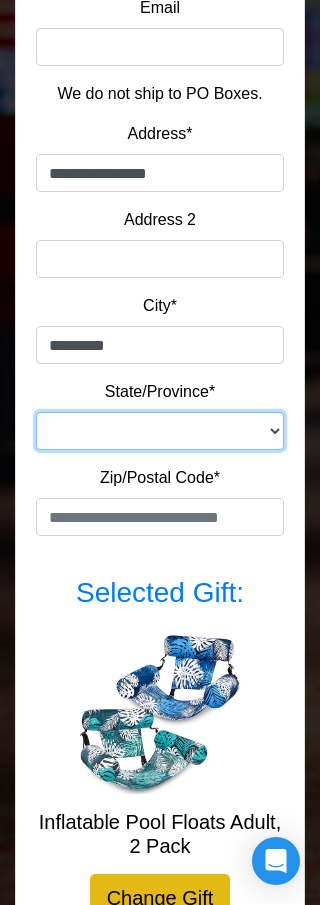 select on "**" 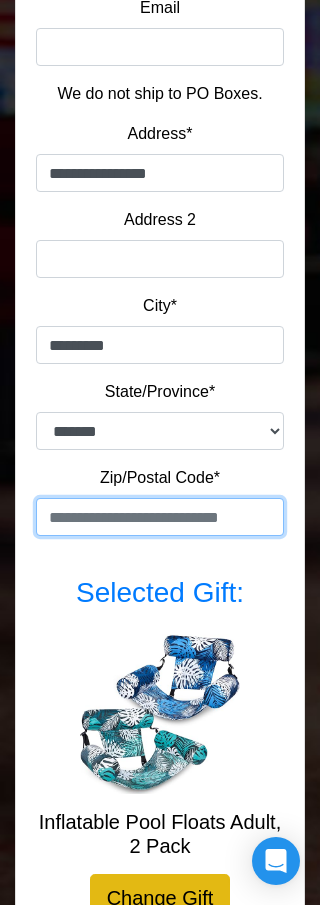 click at bounding box center [160, 517] 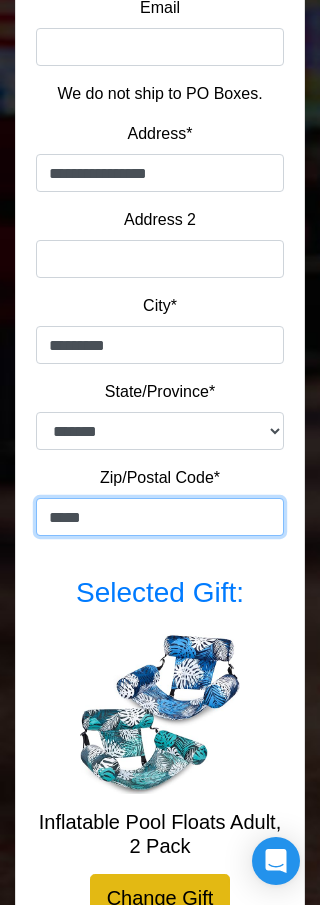 type on "*****" 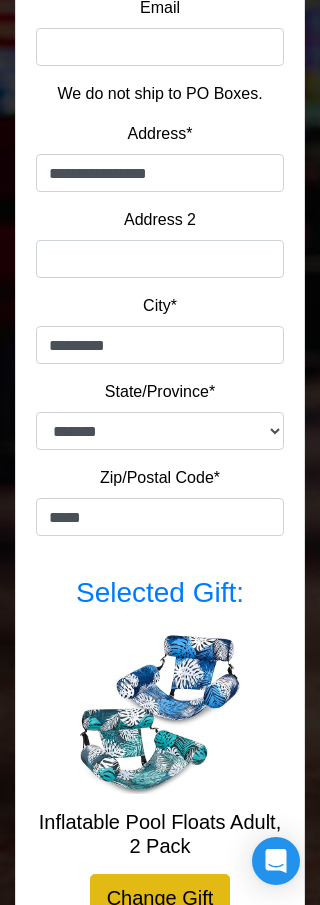 click on "**********" at bounding box center (160, 322) 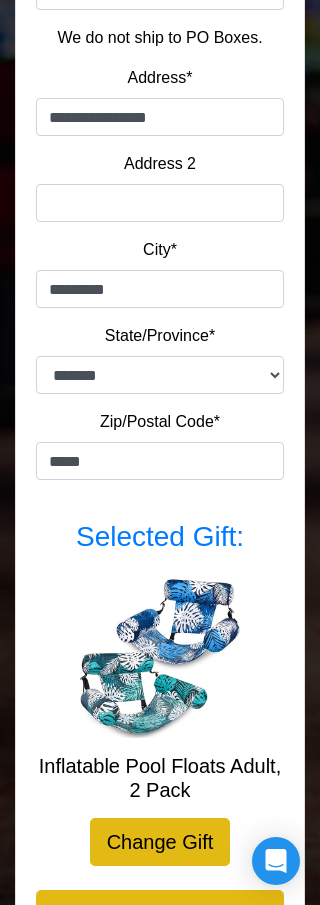 scroll, scrollTop: 782, scrollLeft: 0, axis: vertical 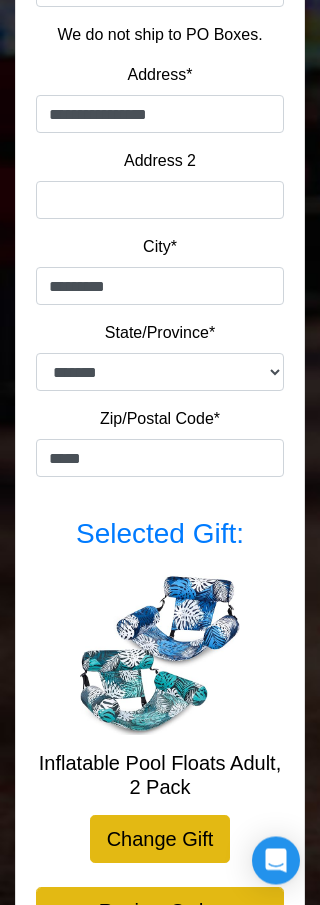 click on "Review Order" at bounding box center (160, 910) 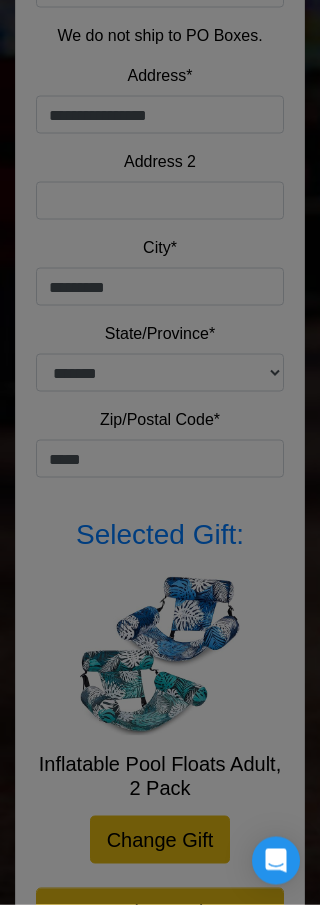 scroll, scrollTop: 782, scrollLeft: 0, axis: vertical 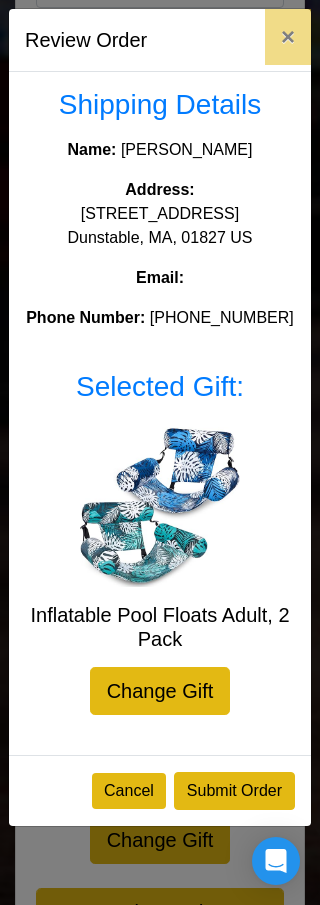 click on "Submit Order" at bounding box center (234, 791) 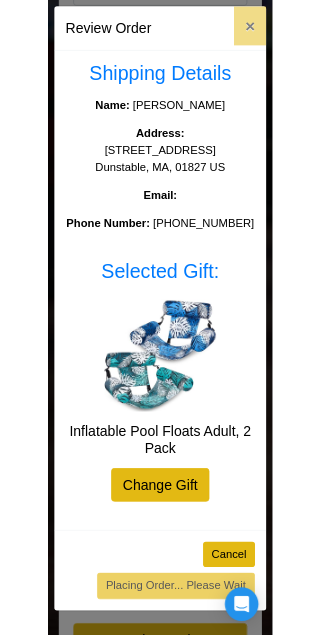 scroll, scrollTop: 811, scrollLeft: 0, axis: vertical 